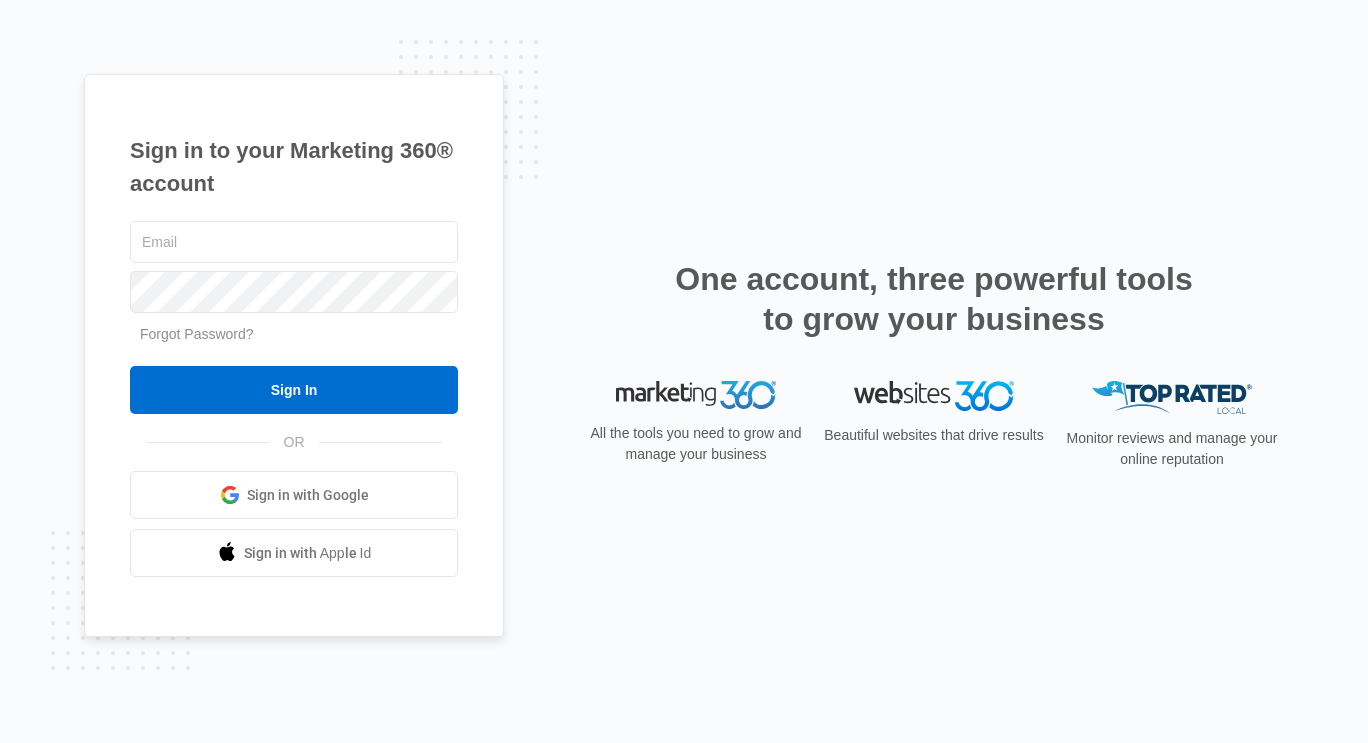 scroll, scrollTop: 0, scrollLeft: 0, axis: both 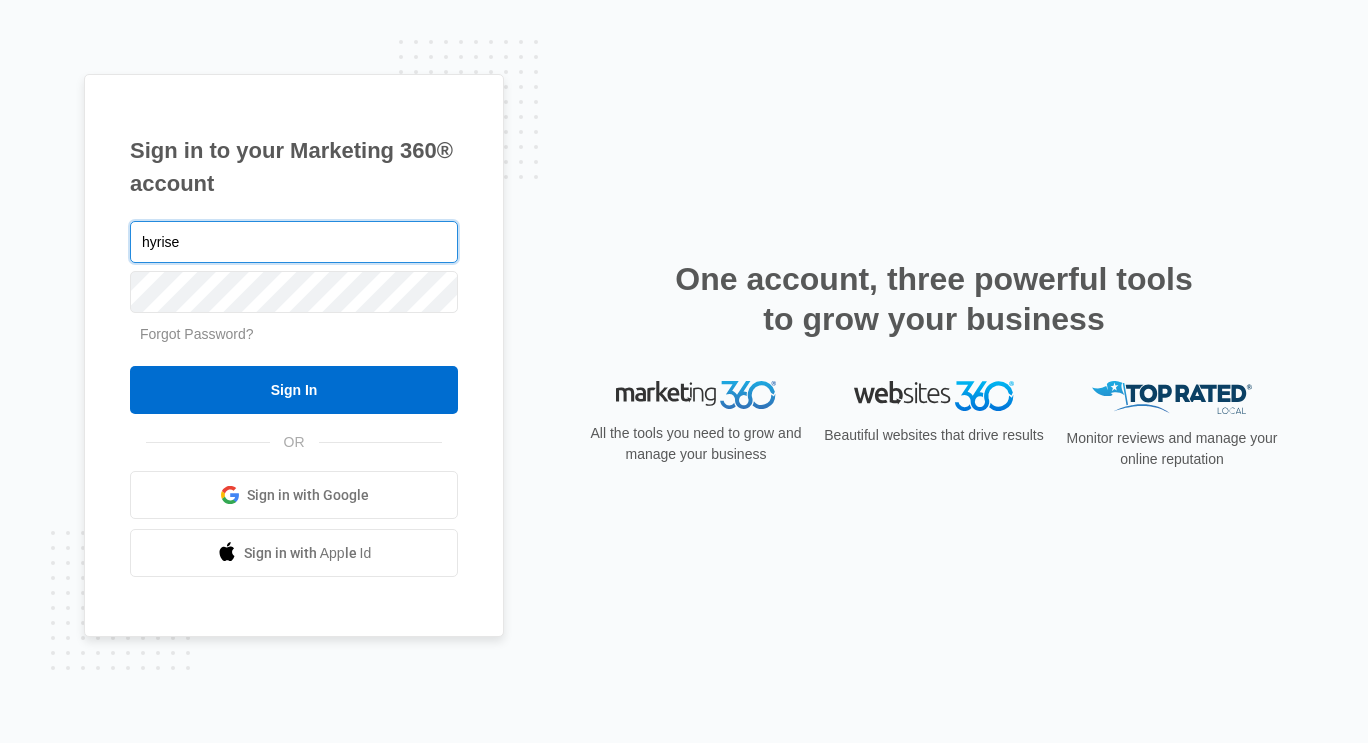 type on "hyrise" 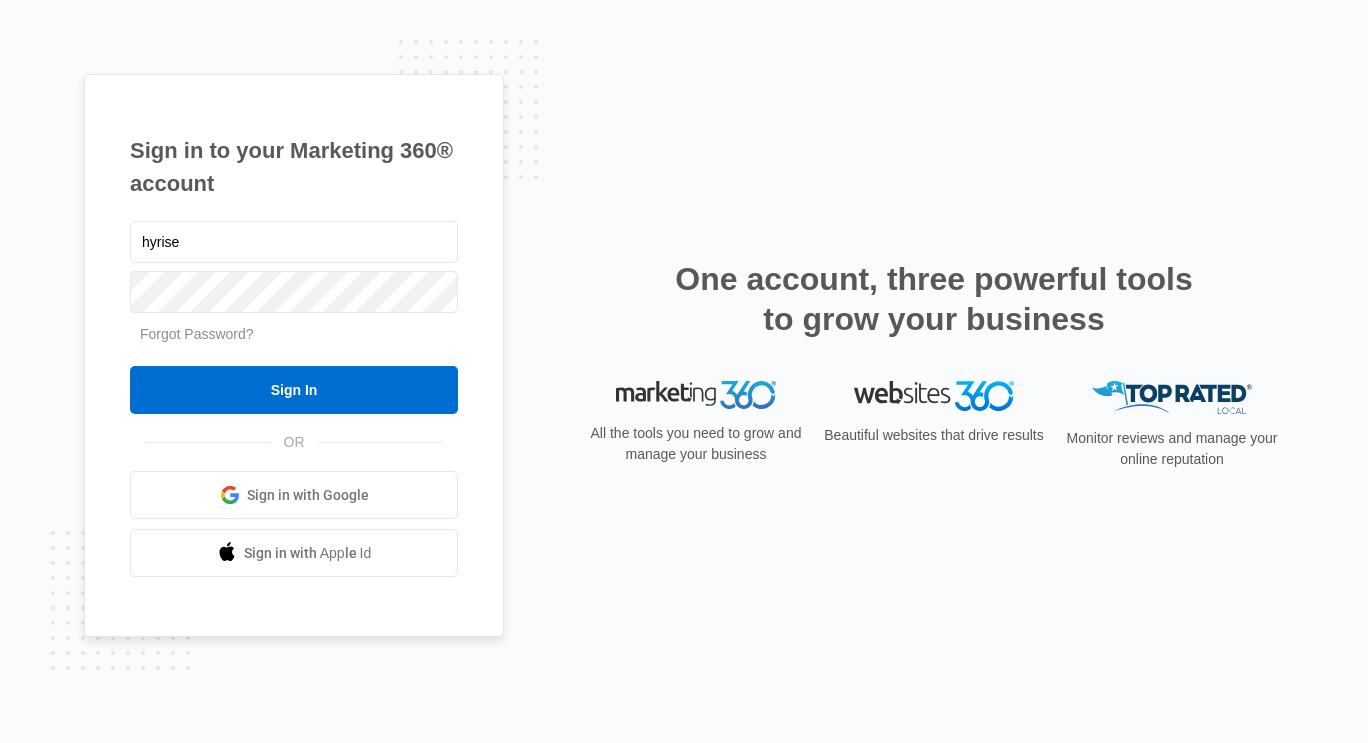 click on "Sign in with Google" at bounding box center (308, 495) 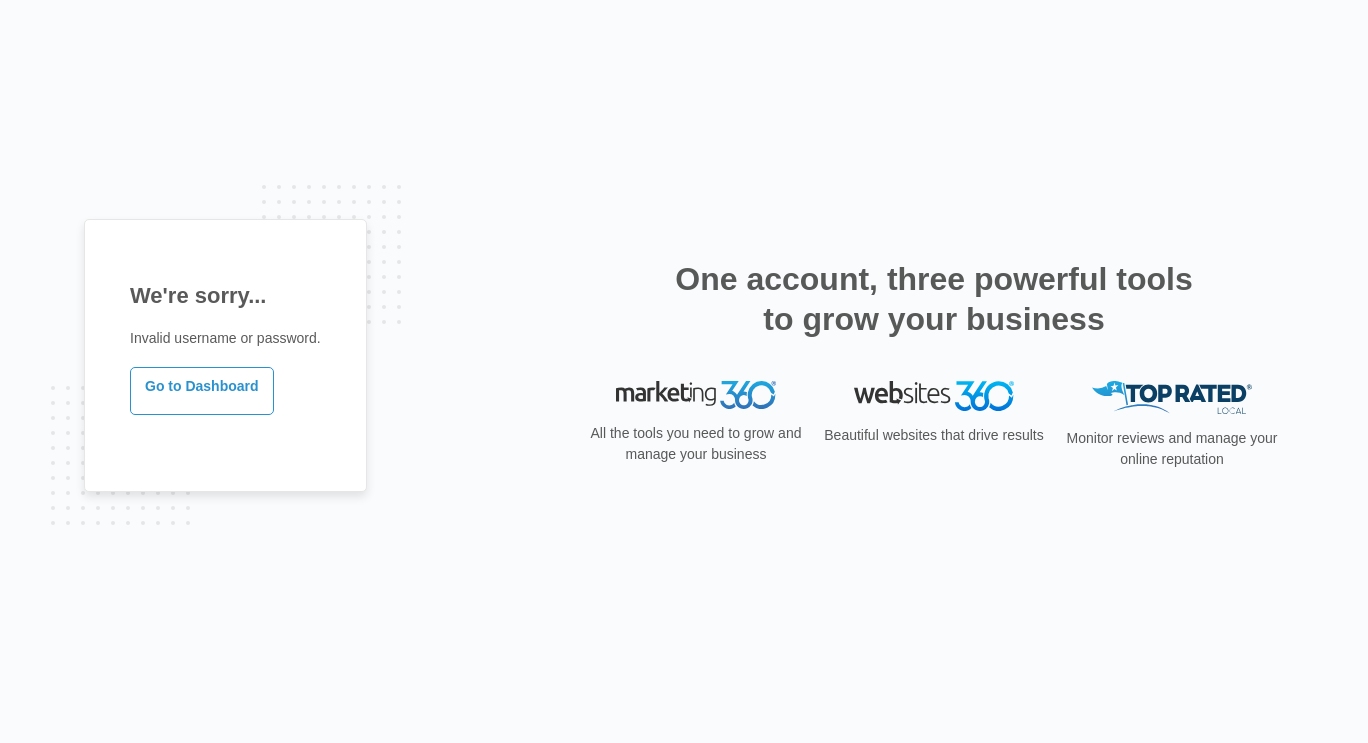 scroll, scrollTop: 0, scrollLeft: 0, axis: both 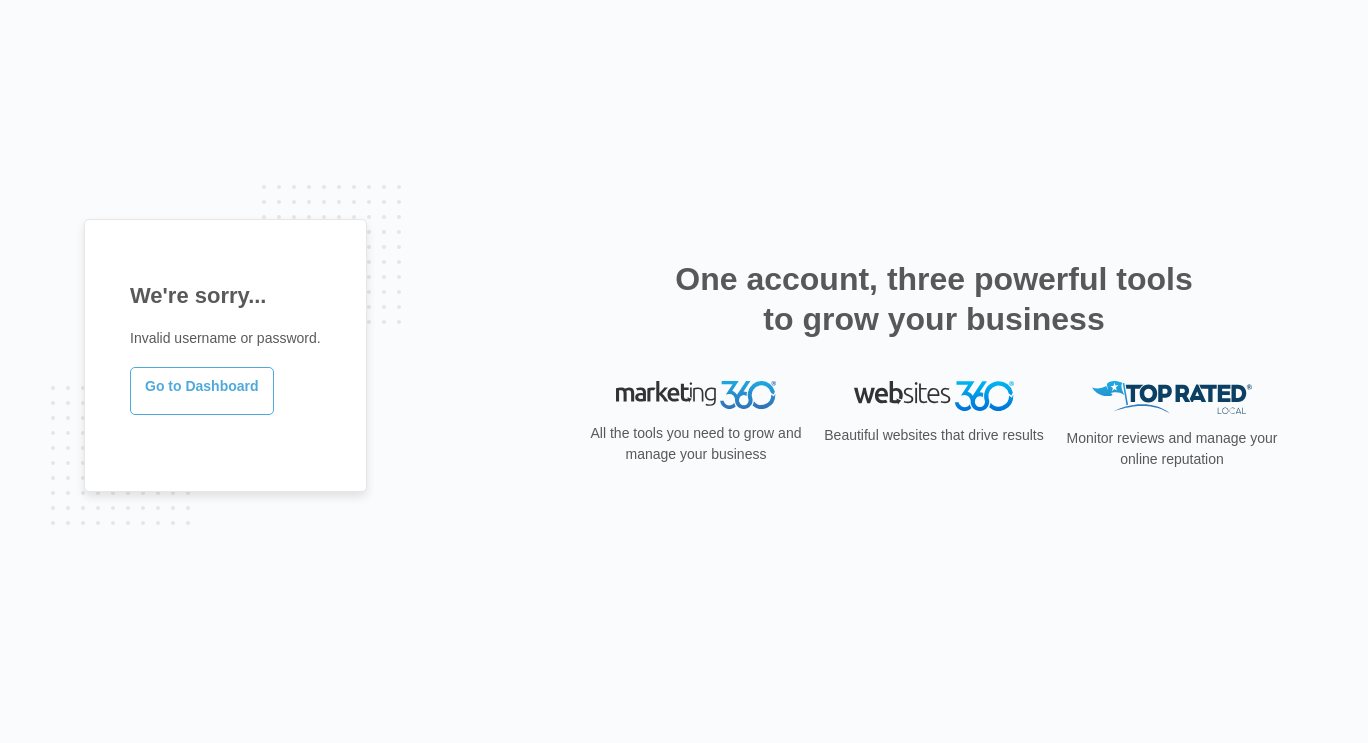 click on "Go to Dashboard" at bounding box center [202, 391] 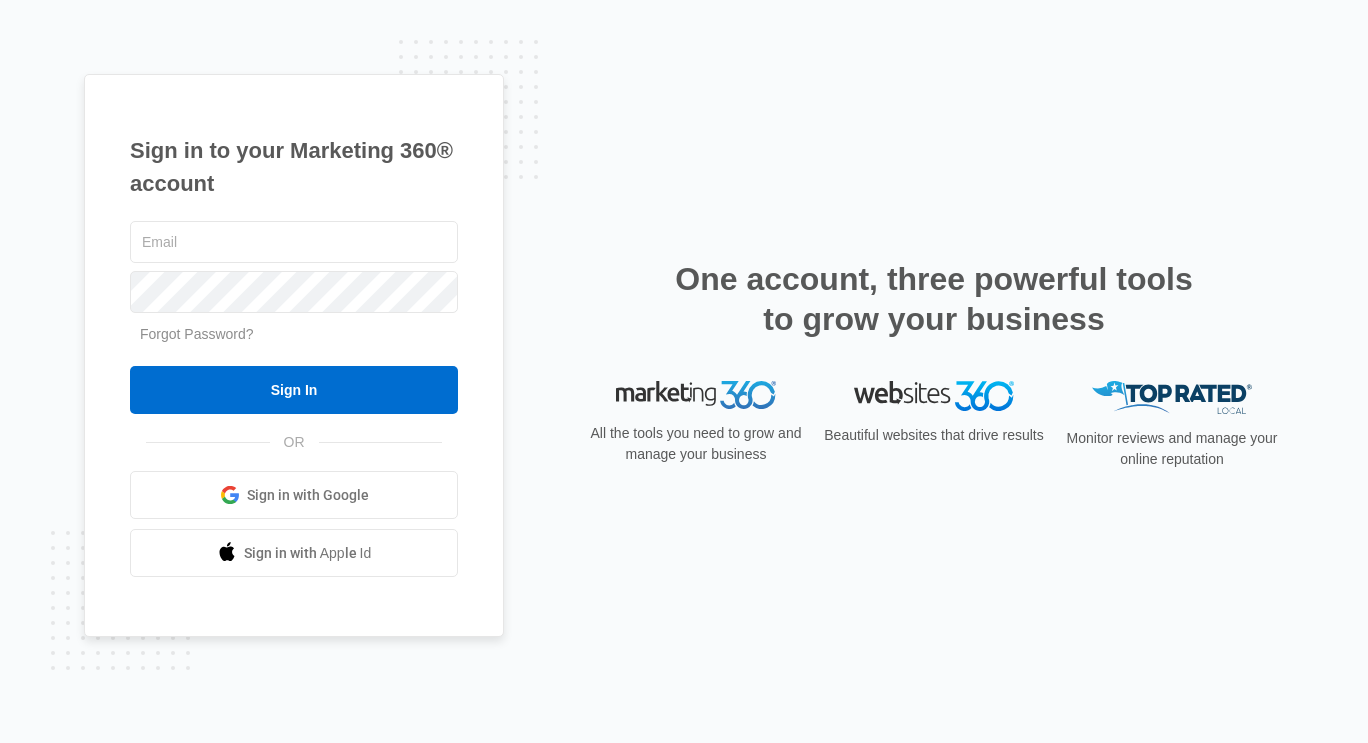 scroll, scrollTop: 0, scrollLeft: 0, axis: both 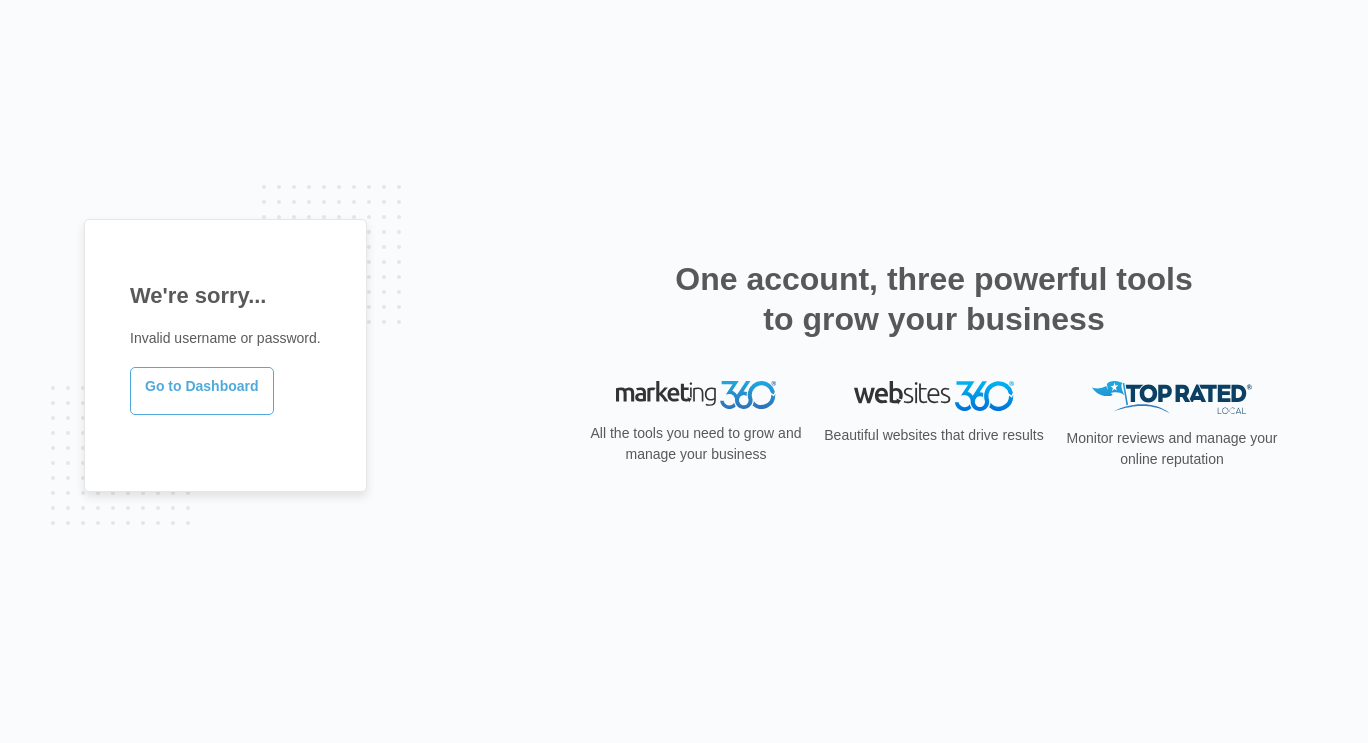 click on "Go to Dashboard" at bounding box center (202, 391) 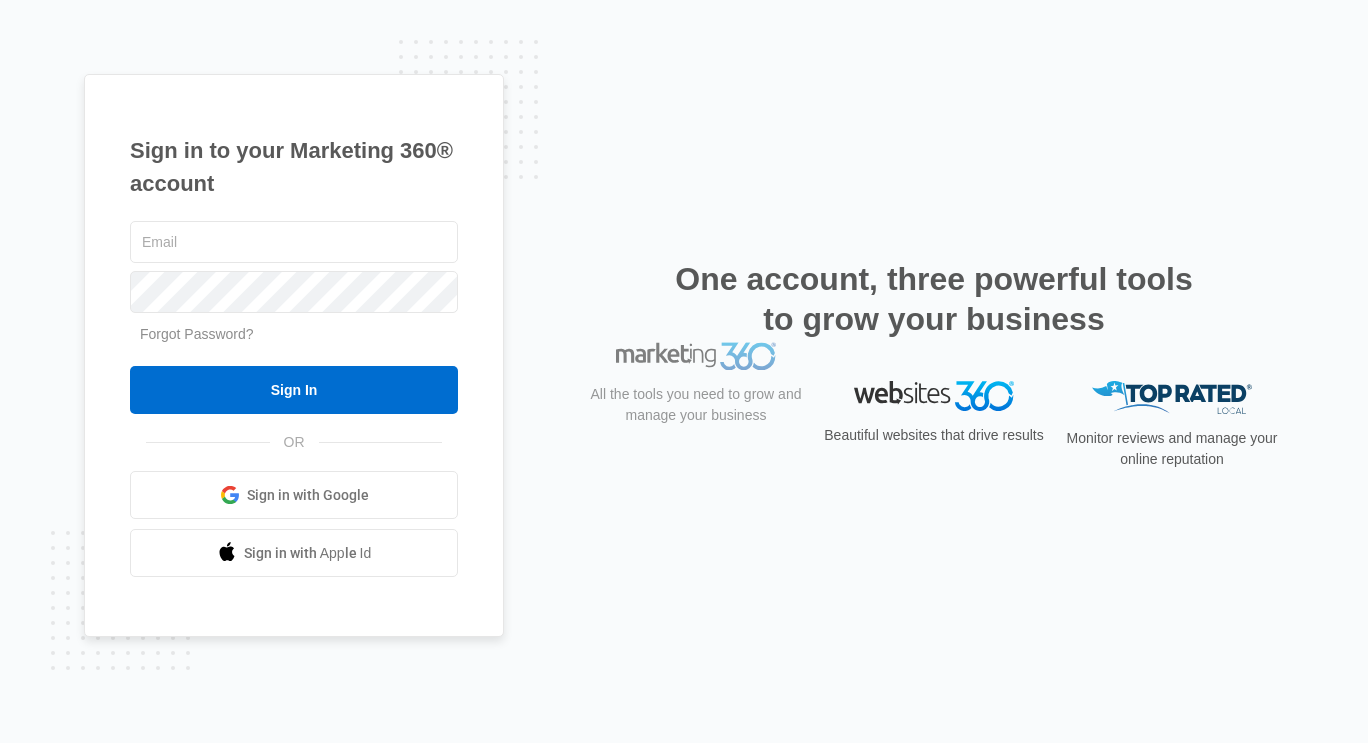 scroll, scrollTop: 0, scrollLeft: 0, axis: both 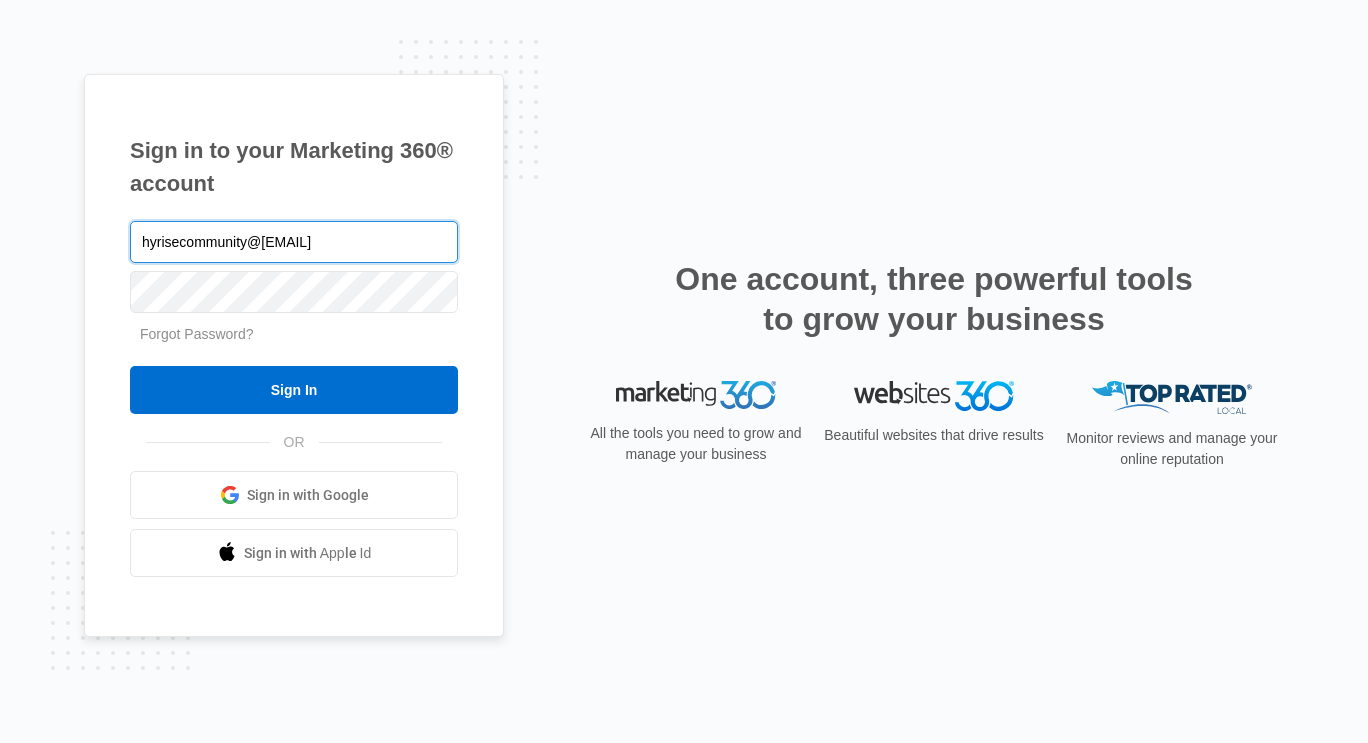 click on "hyrisecommunity@[EMAIL]" at bounding box center [294, 242] 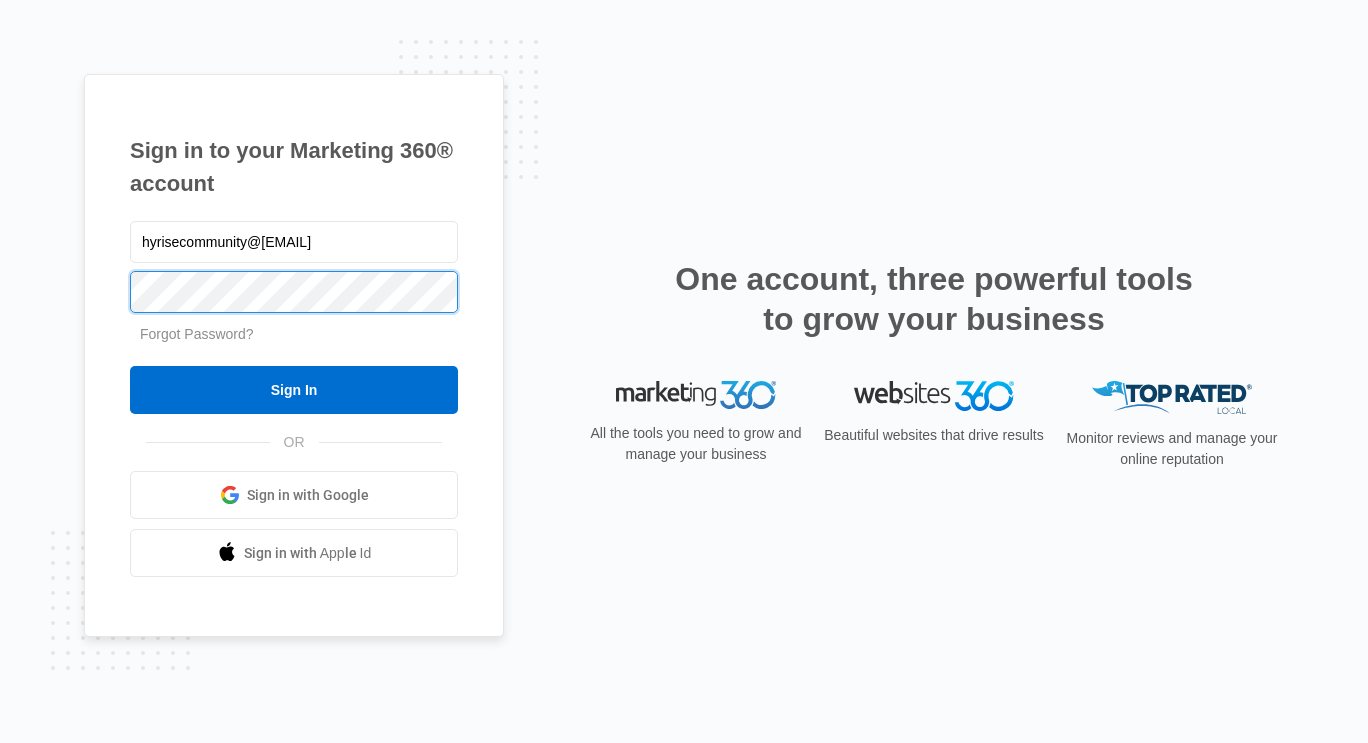 click on "Sign In" at bounding box center [294, 390] 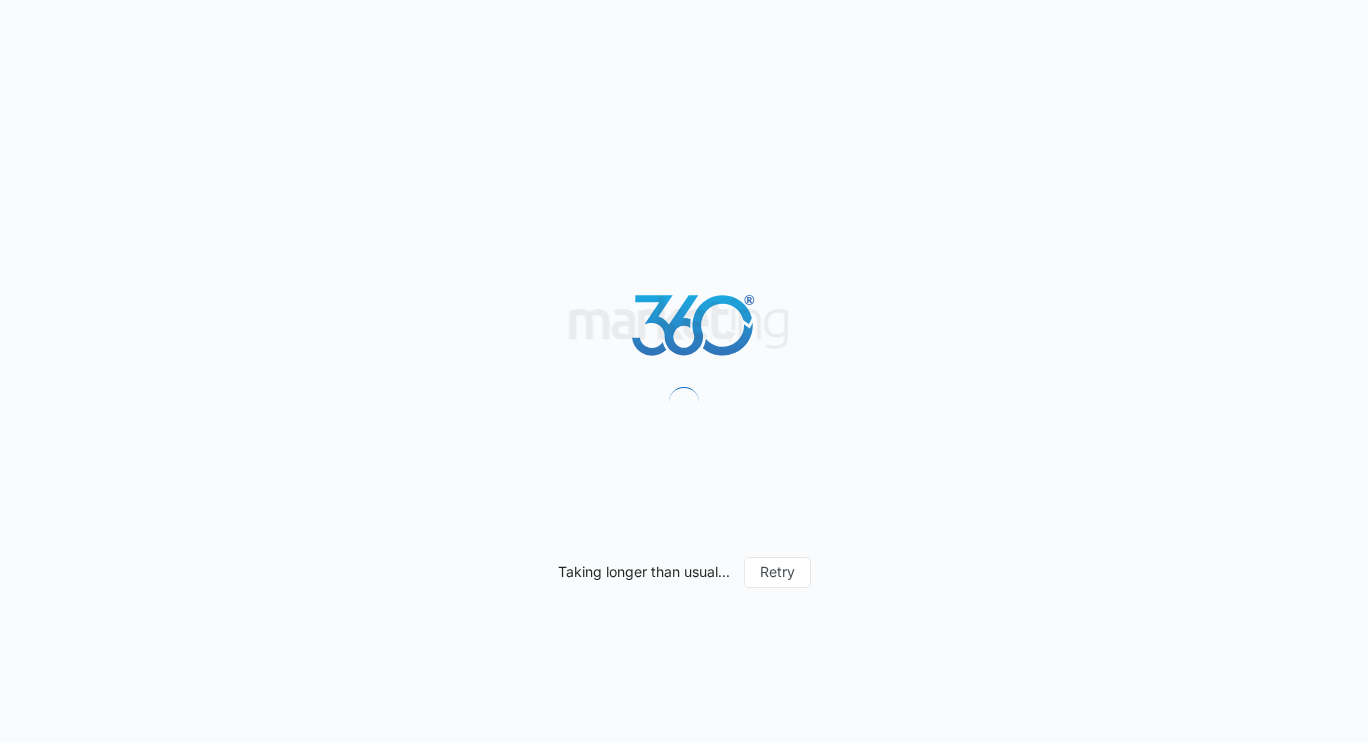 scroll, scrollTop: 0, scrollLeft: 0, axis: both 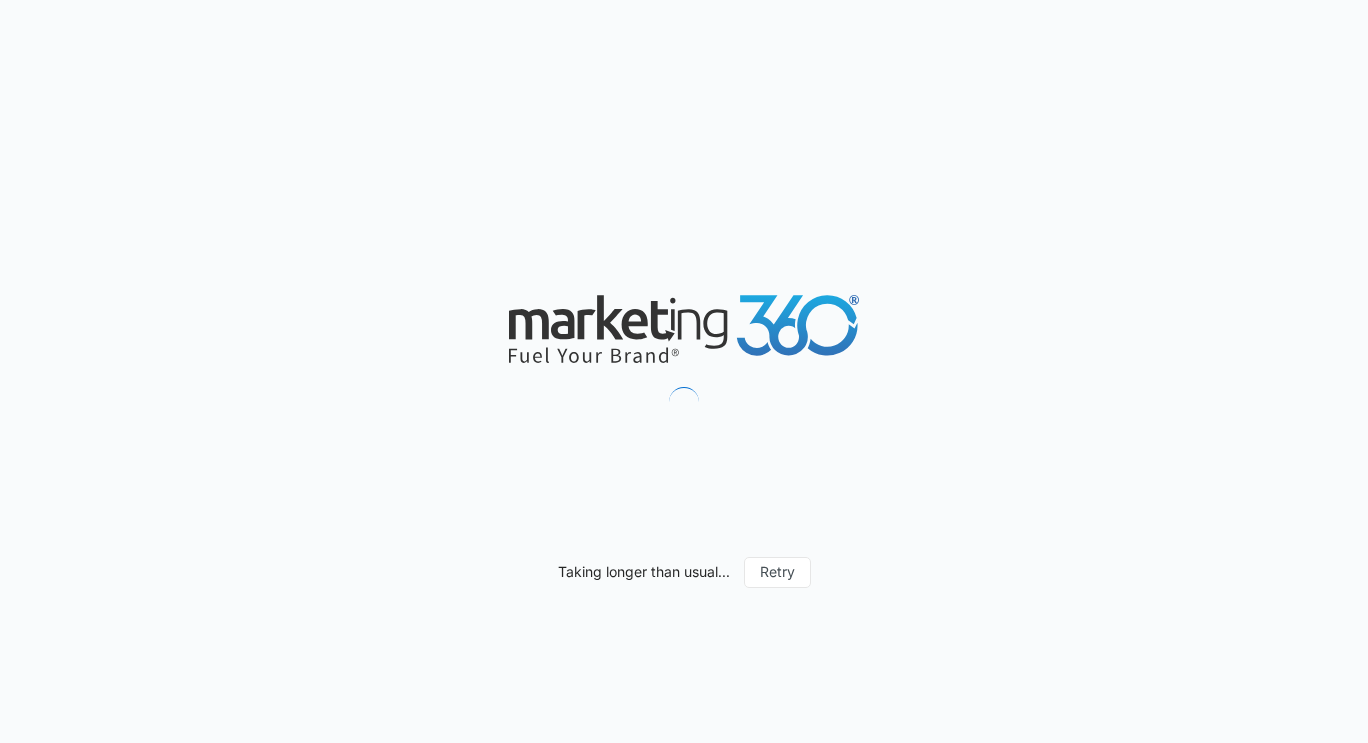 click on "Taking longer than usual... Retry" at bounding box center (684, 371) 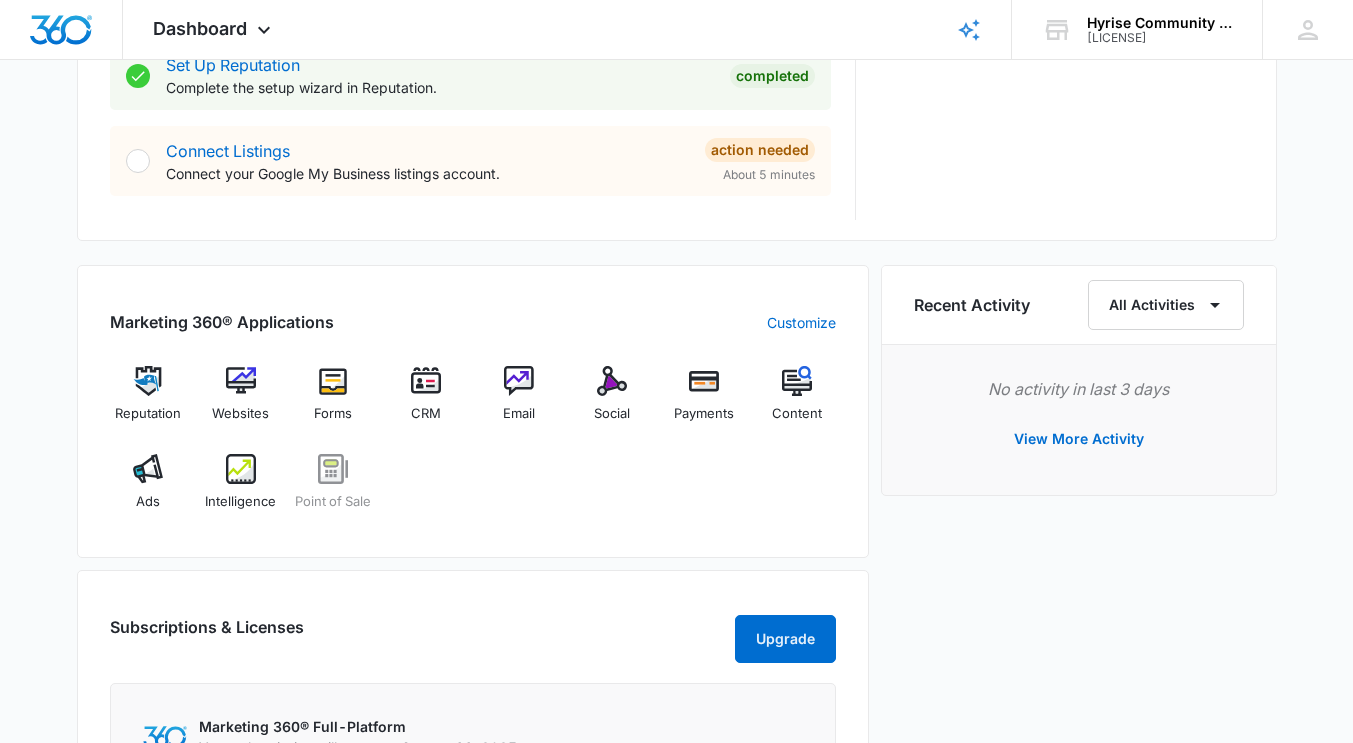 scroll, scrollTop: 1020, scrollLeft: 0, axis: vertical 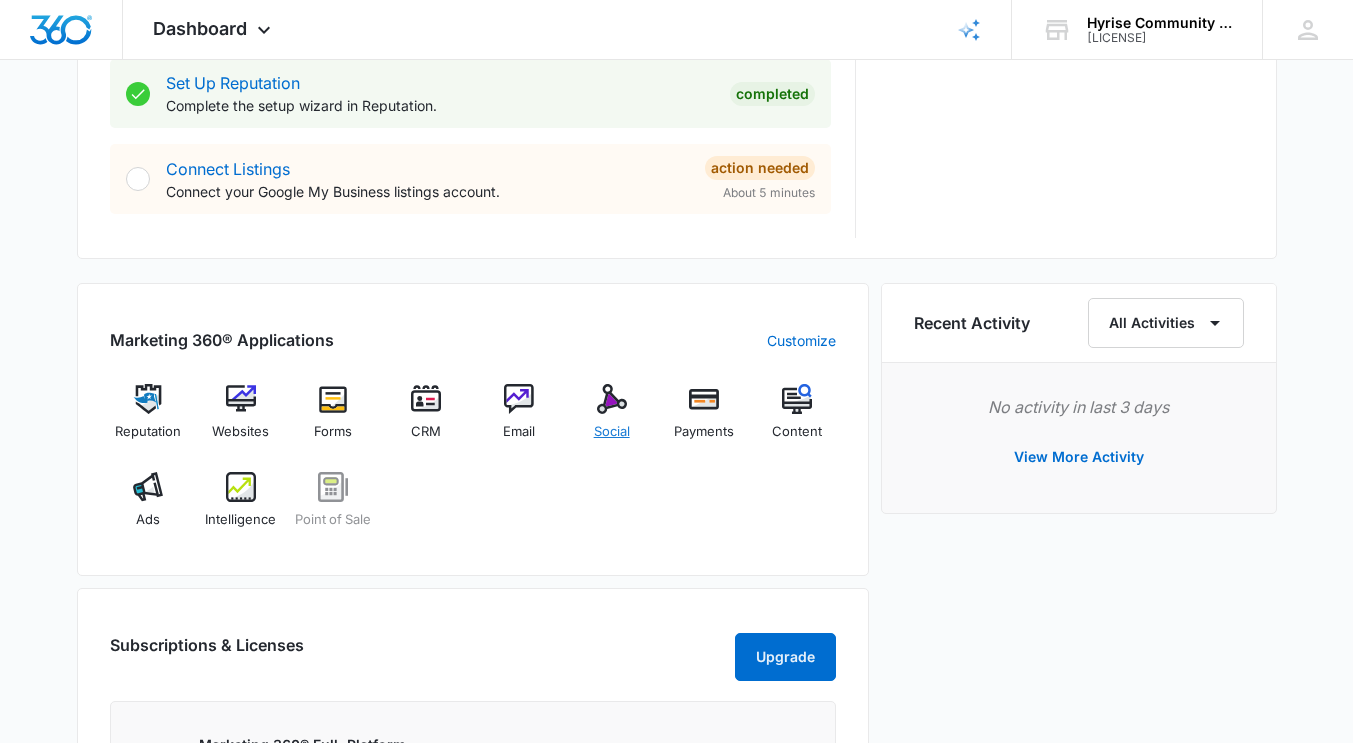 click at bounding box center [612, 399] 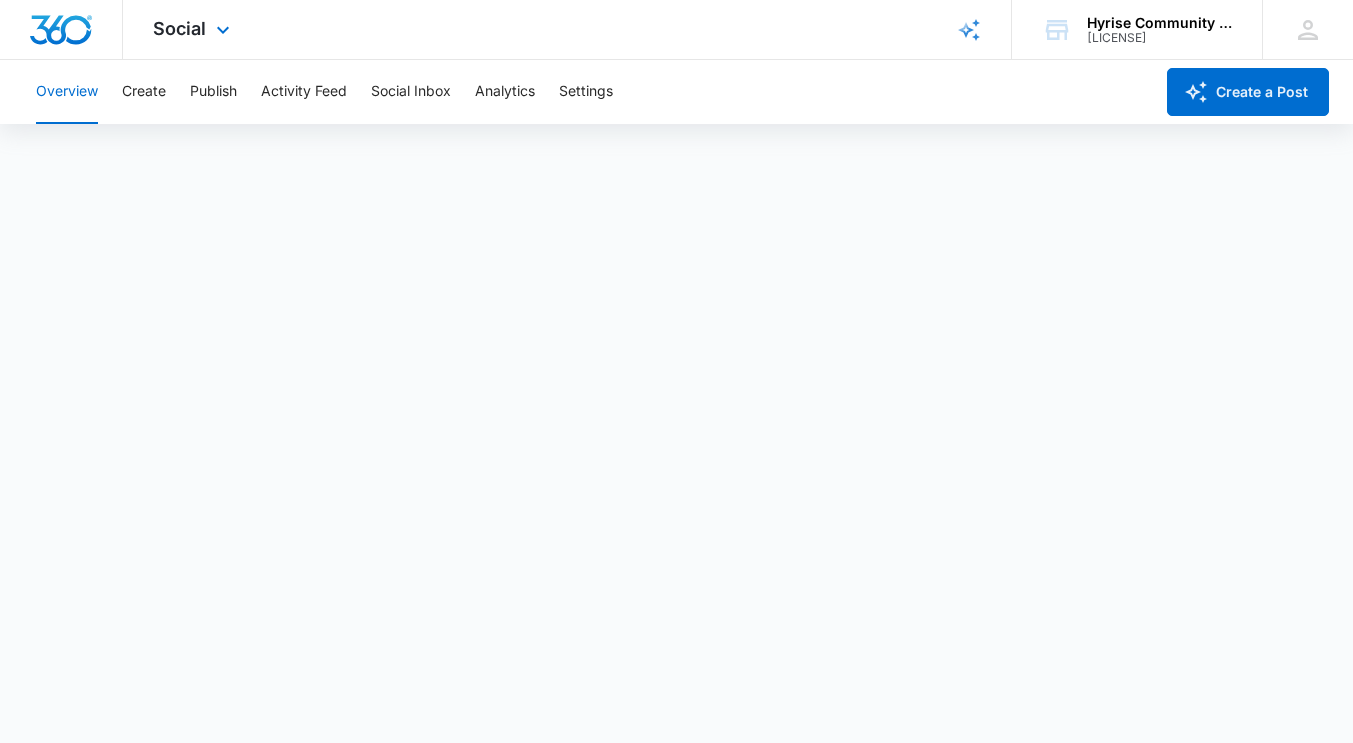 scroll, scrollTop: 0, scrollLeft: 0, axis: both 